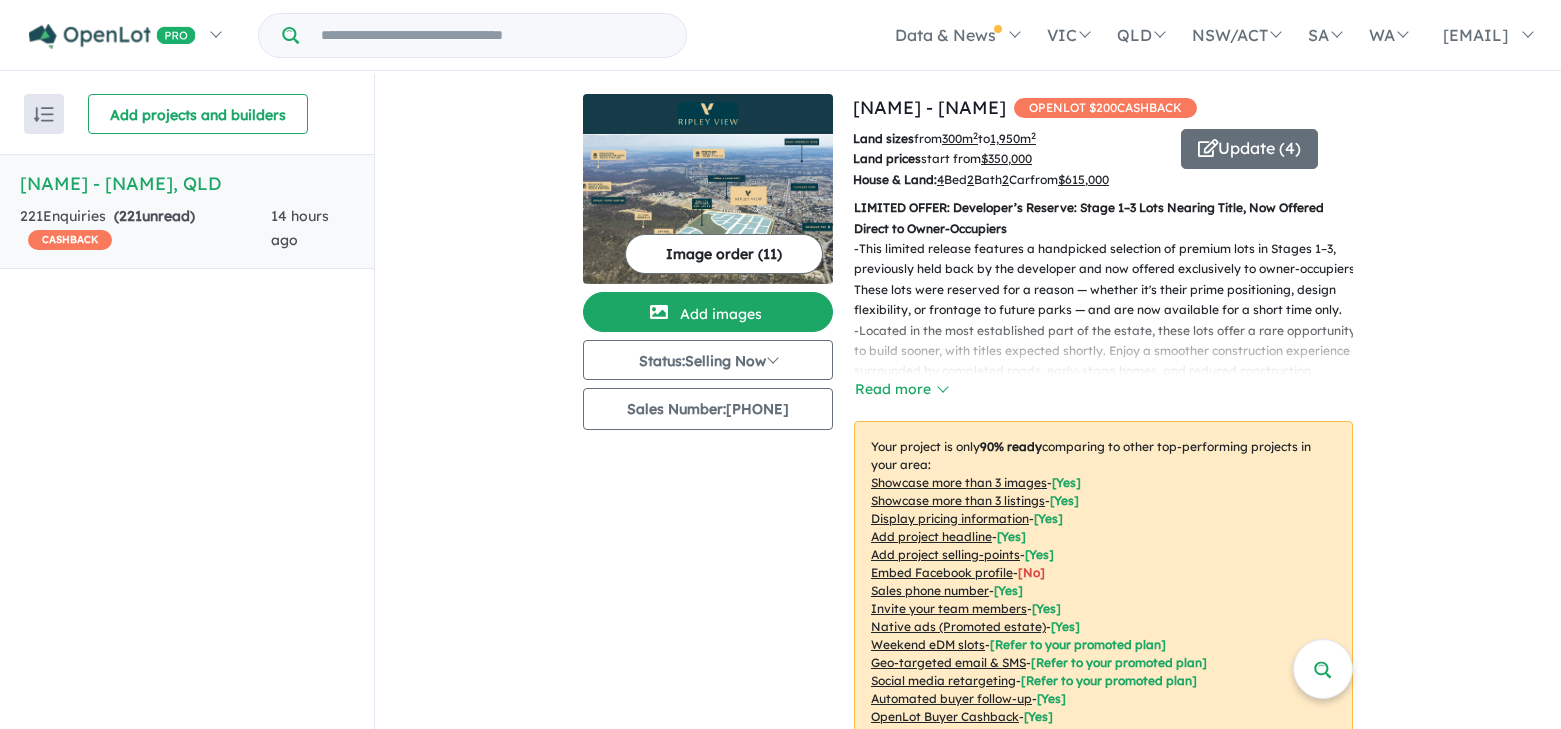 scroll, scrollTop: 3, scrollLeft: 0, axis: vertical 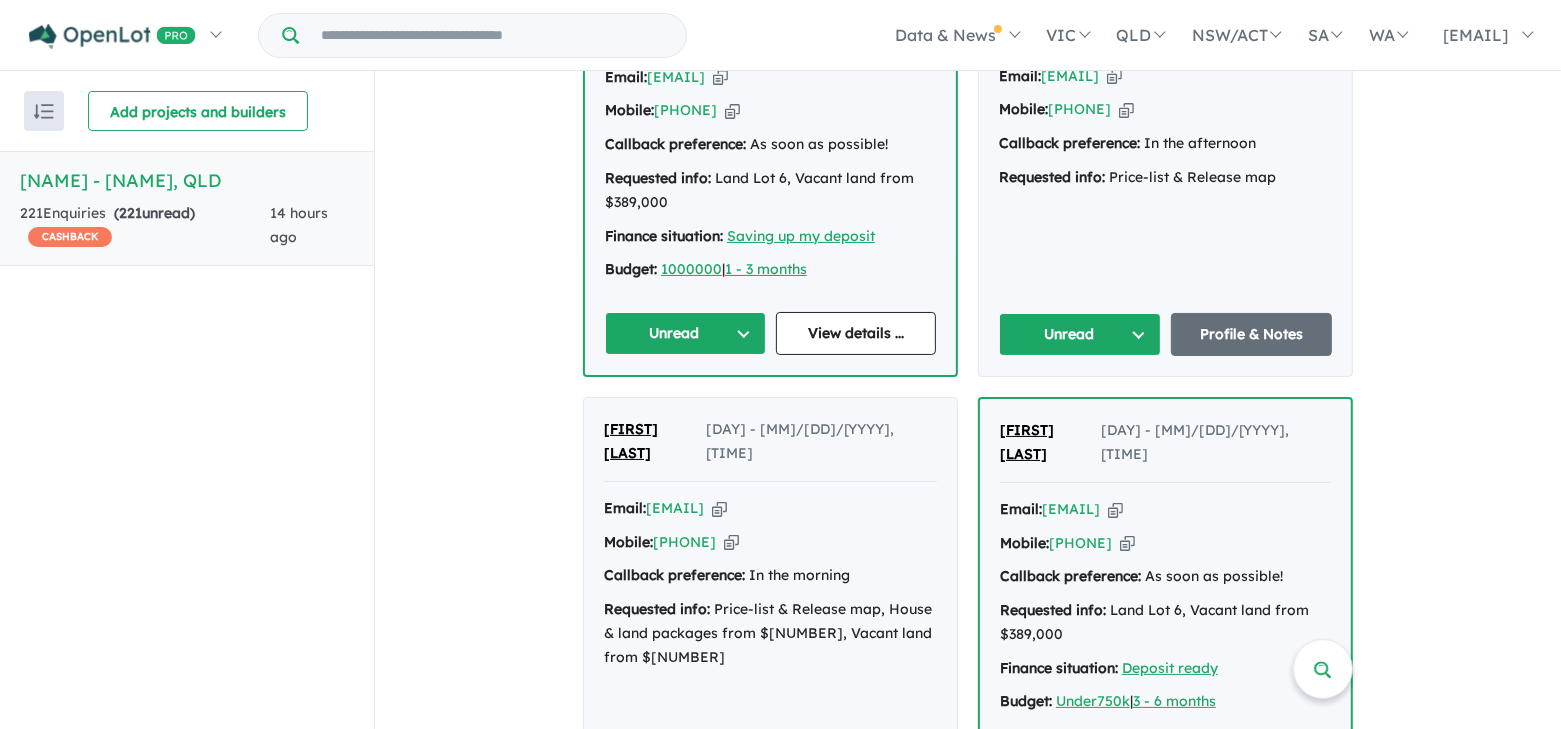 click on "View  all  projects in your account [NAME] - [NAME] OPENLOT $ 200  CASHBACK Land sizes  from   [NUMBER] m 2  to  [NUMBER] m 2 Land prices  start from   $ [NUMBER] House & Land:  4  Bed   2  Bath   2  Car  from  $ [NUMBER] Update ( 4 ) LIMITED OFFER: Developer’s Reserve: Stage 1–3 Lots Nearing Title, Now Offered Direct to Owner-Occupiers -  This limited release features a handpicked selection of premium lots in Stages 1–3, previously held back by the developer and now offered exclusively to owner-occupiers. These lots were reserved for a reason — whether it's their prime positioning, design flexibility, or frontage to future parks — and are now available for a short time only. -  Located in the most established part of the estate, these lots offer a rare opportunity to build sooner, with titles expected shortly. Enjoy a smoother construction experience surrounded by completed roads, early-stage homes, and reduced construction disruption compared to later stages. -  -  -  -  Read more 90" at bounding box center (968, 3139) 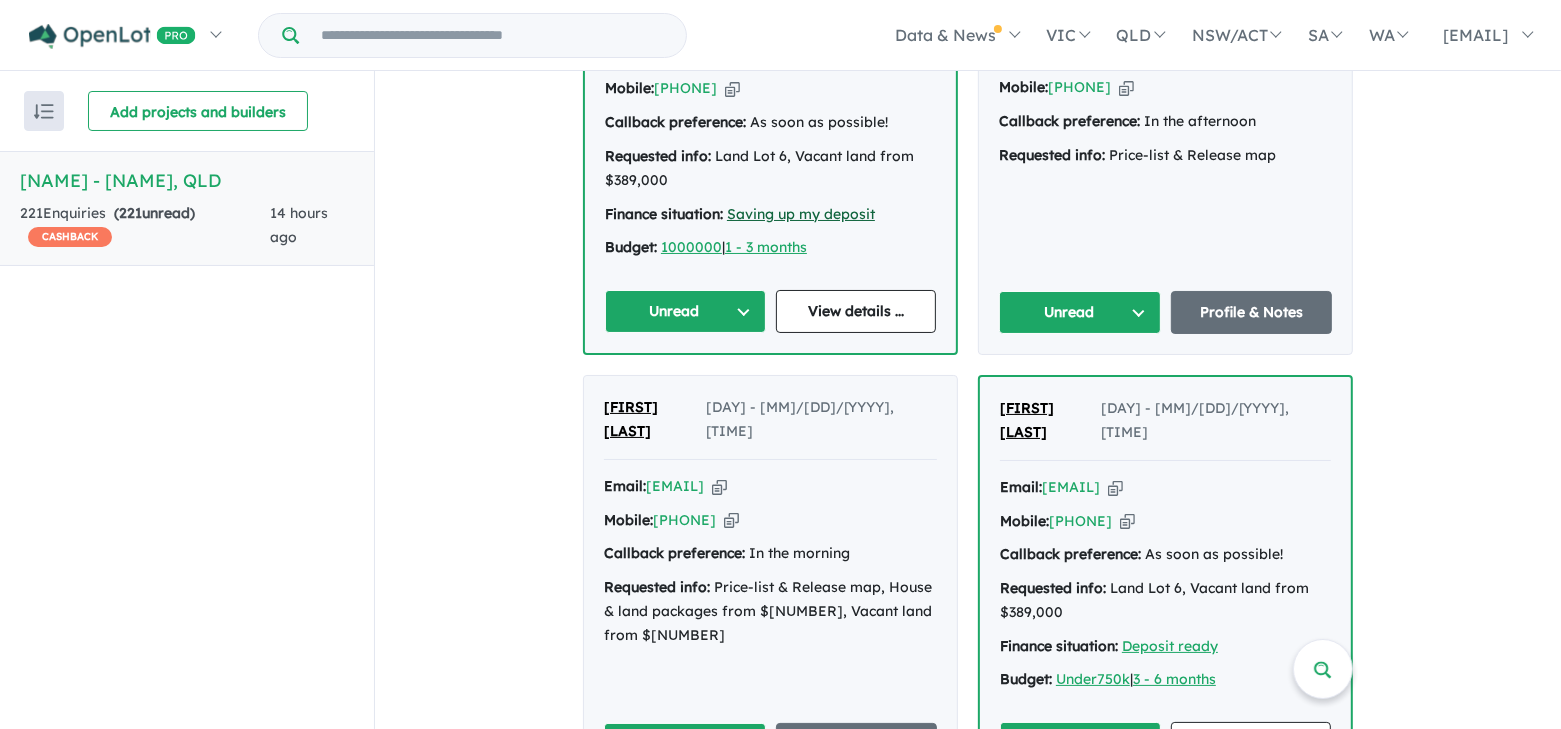 scroll, scrollTop: 1094, scrollLeft: 0, axis: vertical 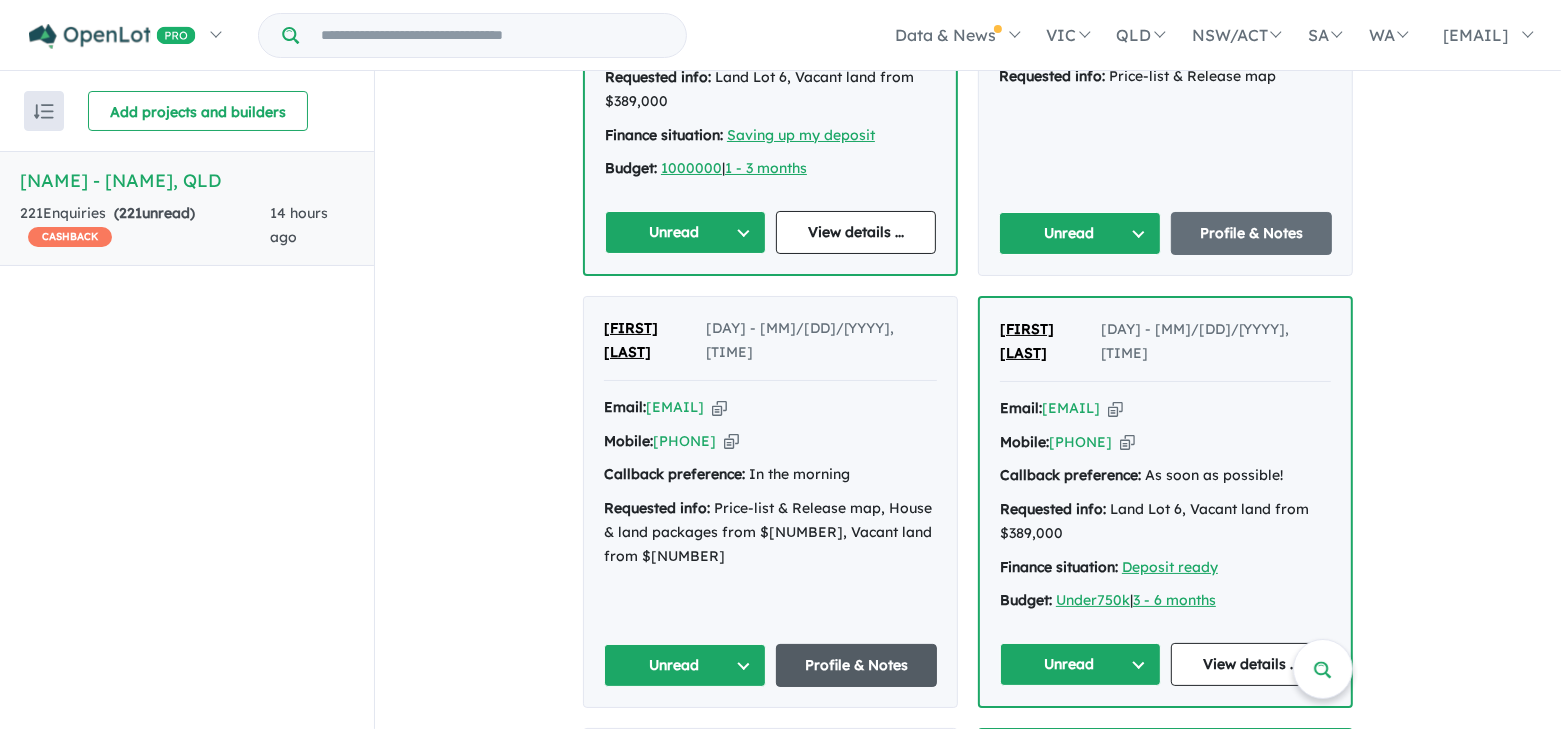click on "Profile & Notes" at bounding box center [857, 665] 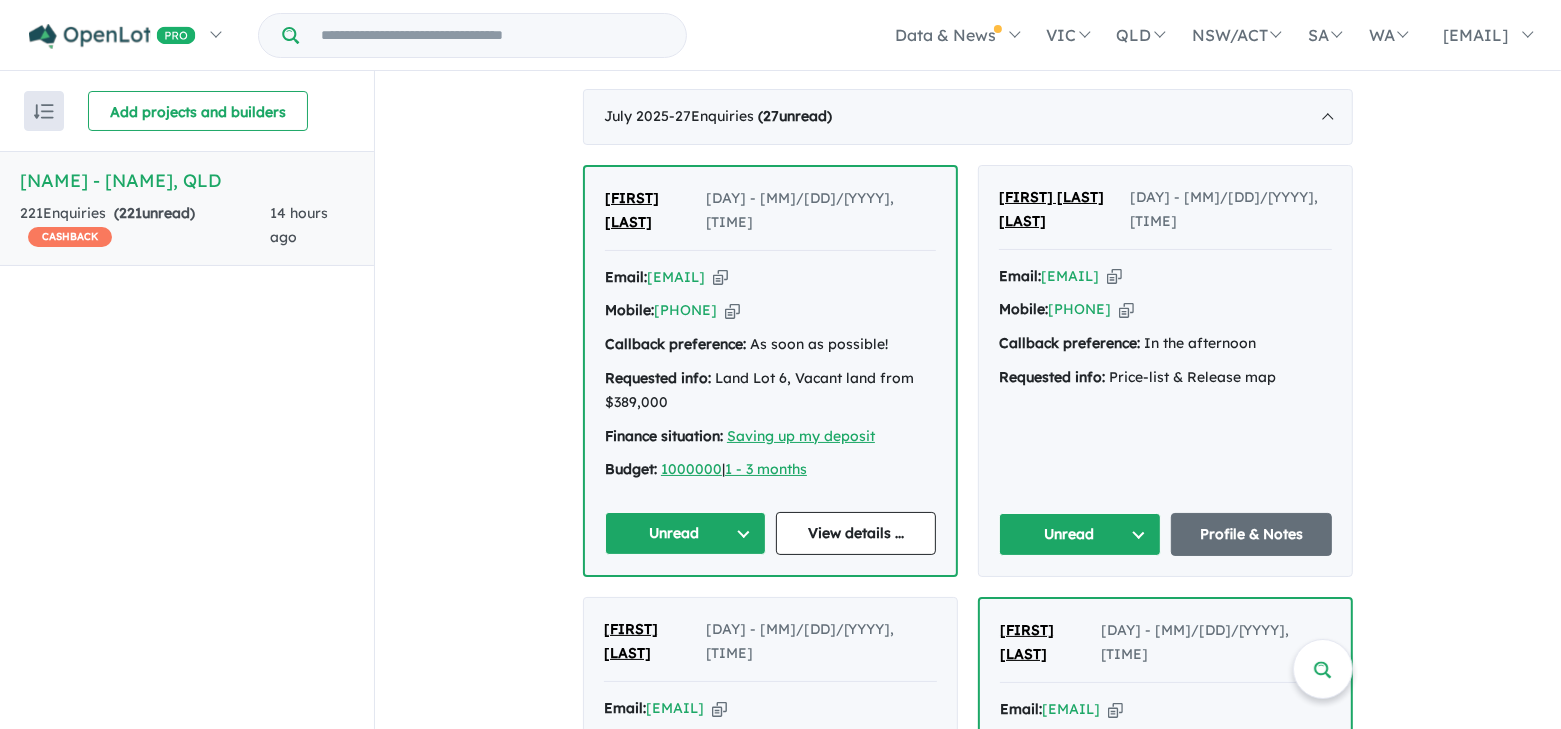 scroll, scrollTop: 694, scrollLeft: 0, axis: vertical 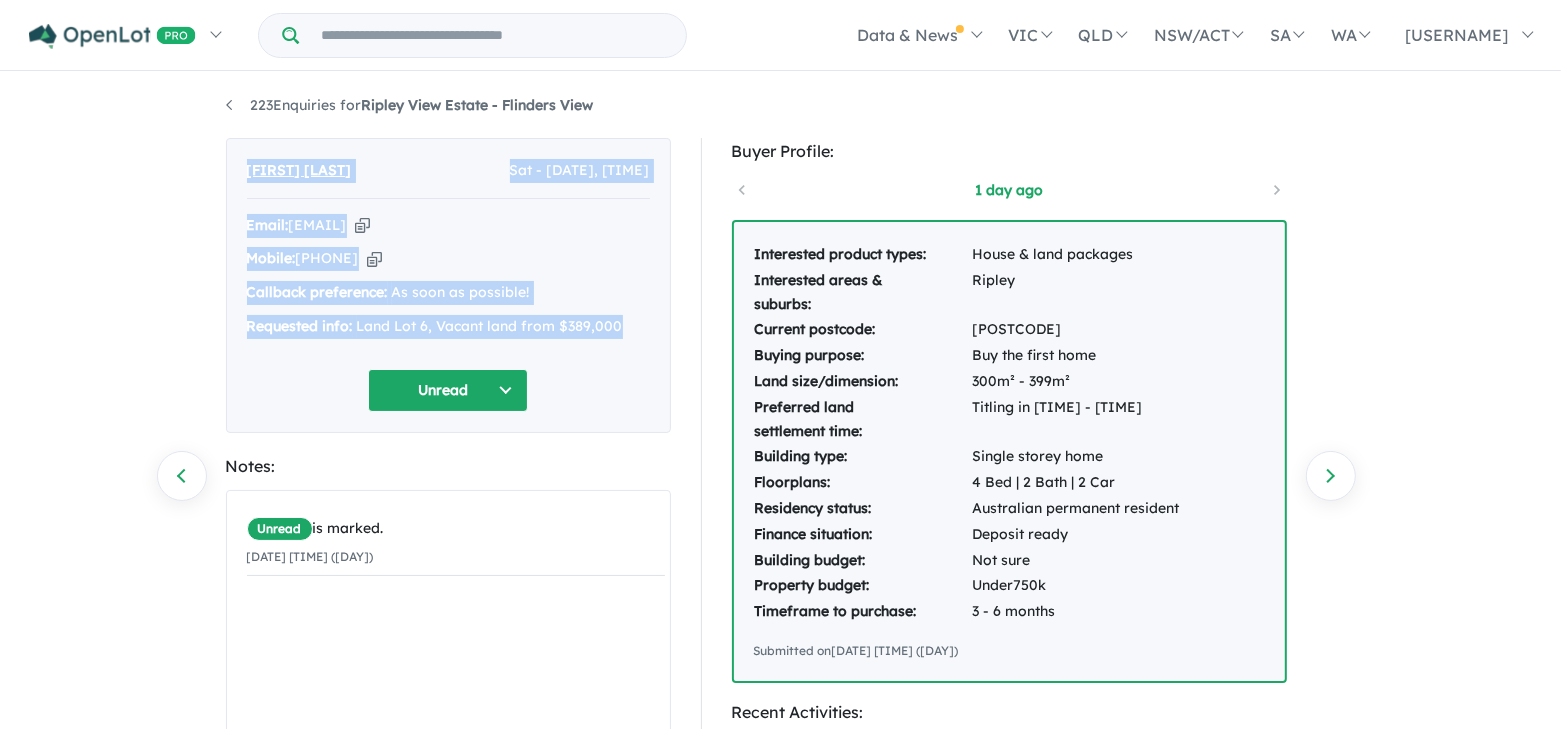 drag, startPoint x: 232, startPoint y: 167, endPoint x: 632, endPoint y: 329, distance: 431.55997 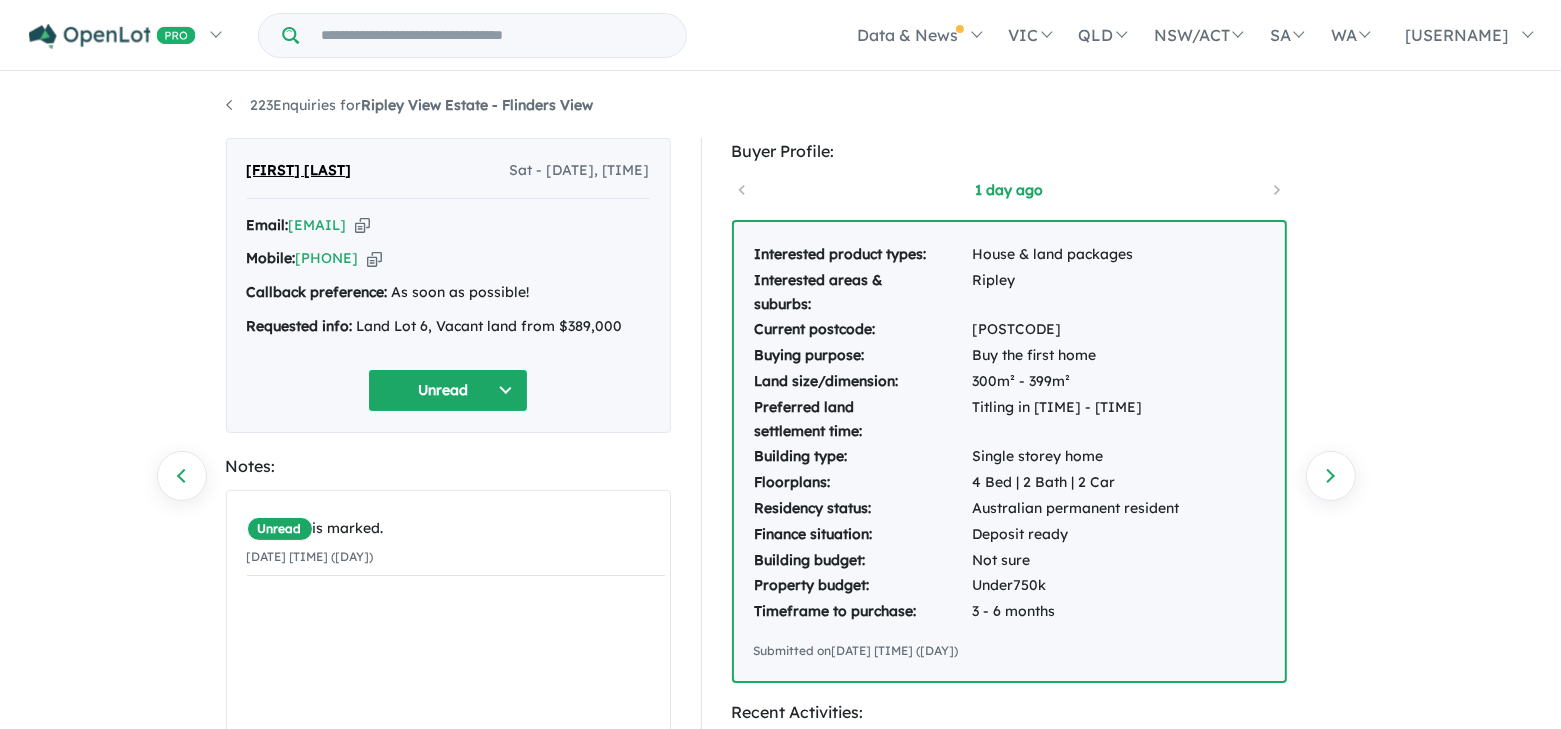 drag, startPoint x: 400, startPoint y: 296, endPoint x: 1355, endPoint y: 253, distance: 955.9676 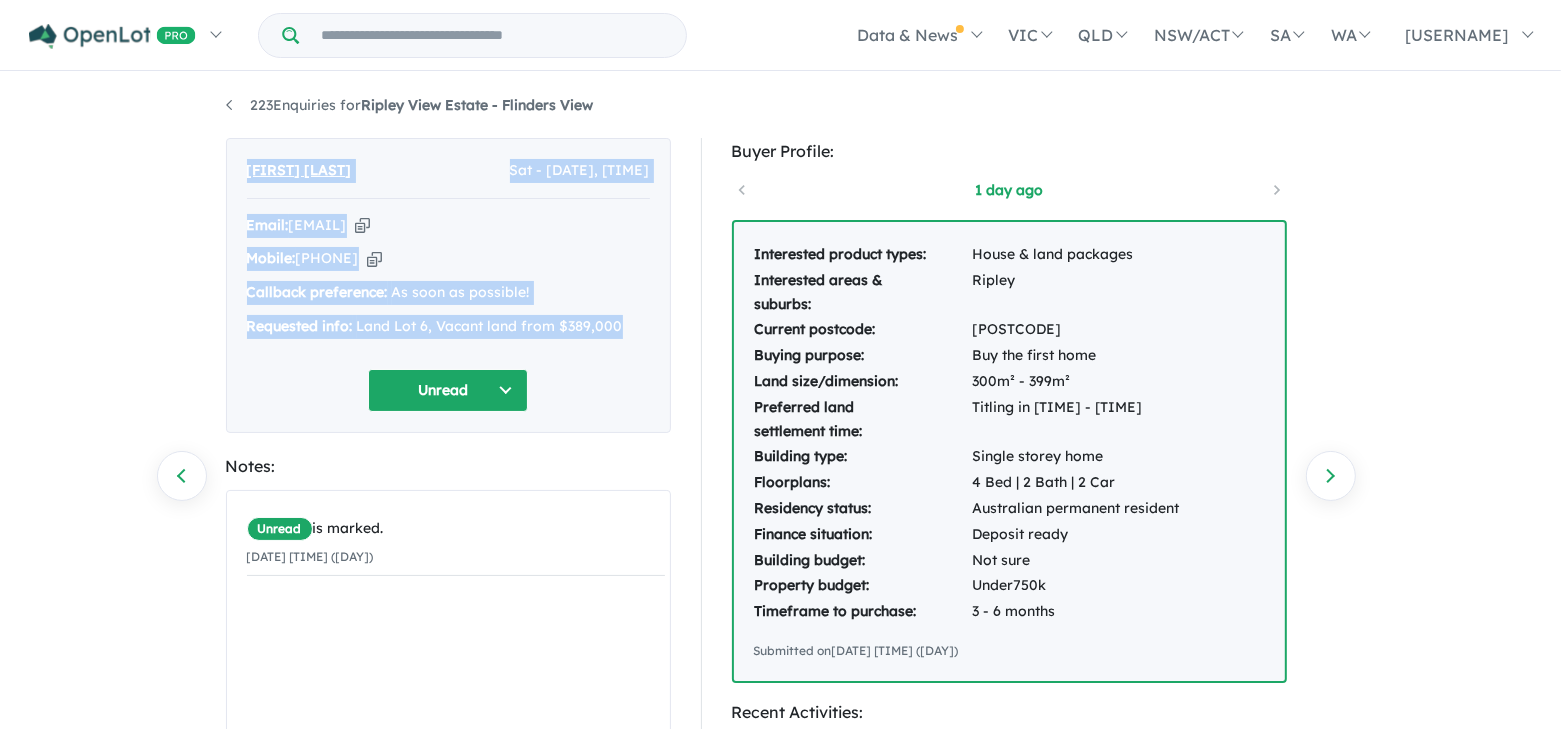 drag, startPoint x: 234, startPoint y: 168, endPoint x: 625, endPoint y: 336, distance: 425.56433 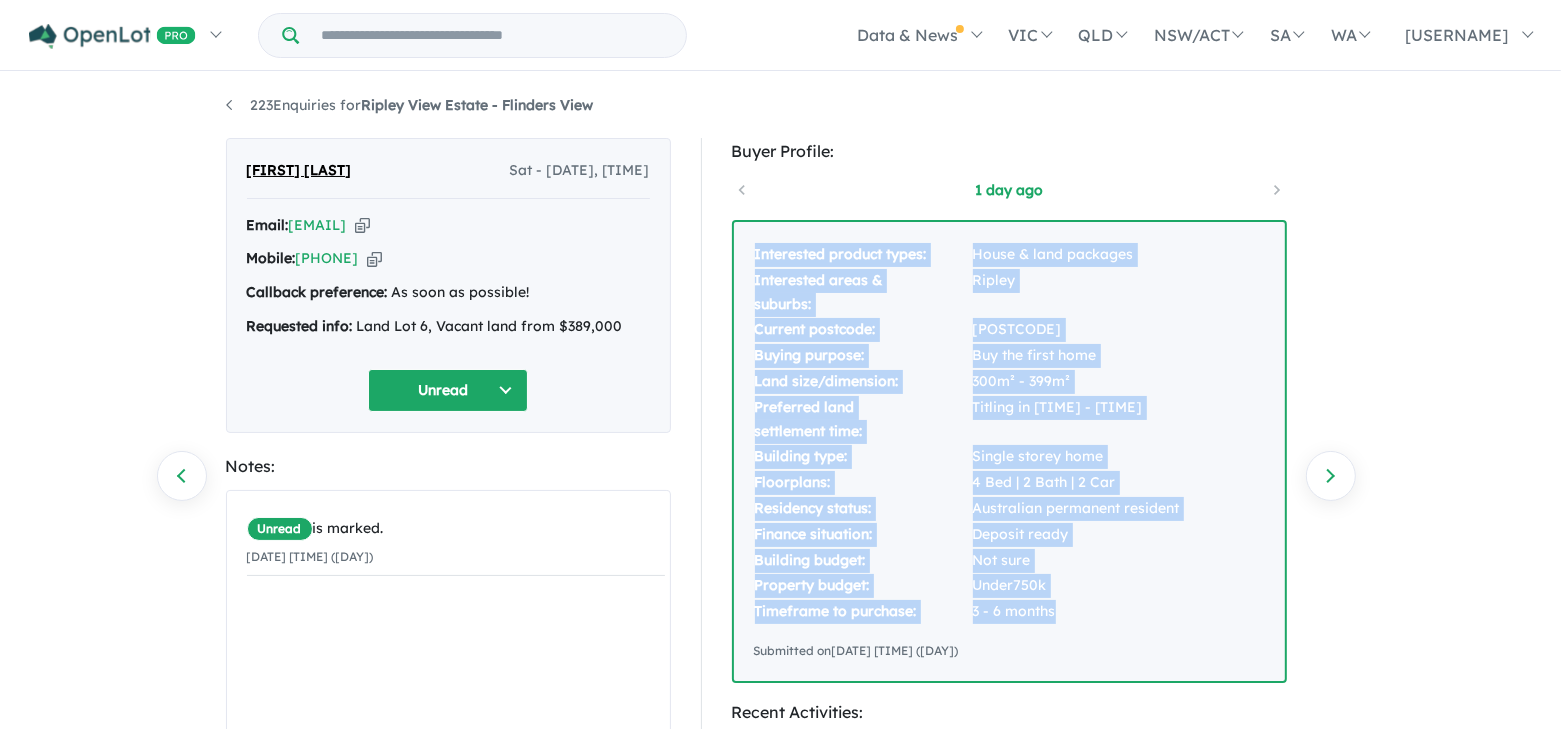 drag, startPoint x: 747, startPoint y: 250, endPoint x: 1076, endPoint y: 615, distance: 491.3919 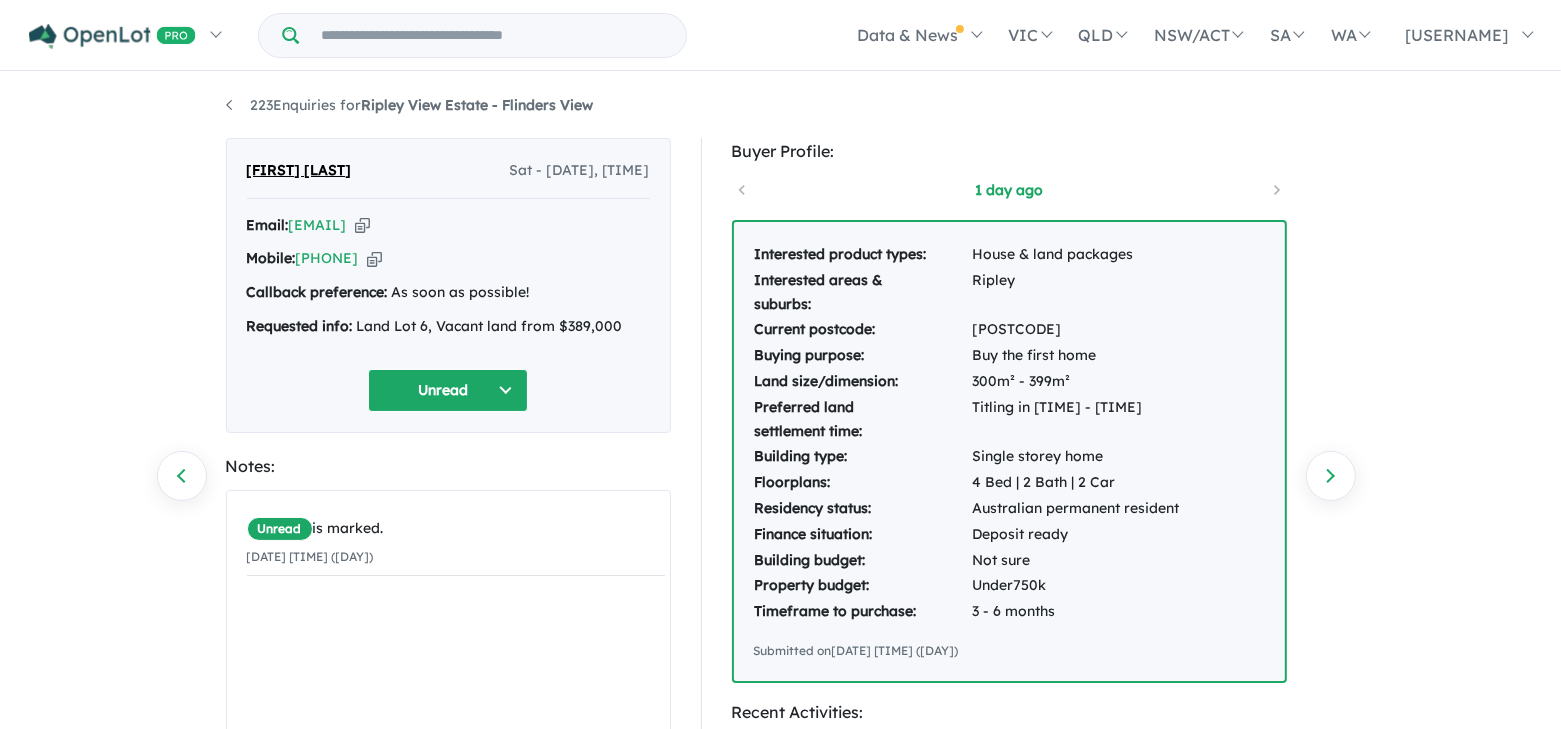 click on "223  Enquiries for  Ripley View Estate - Flinders View   Previous enquiry Next enquiry Sagar Pokhrel Sat - 05/07/2025, 6:22pm Email:  pokhrel2047@gmail.com Copied! Mobile:  +61 449 906 069 Copied! Callback preference:   As soon as possible! Requested info:   Land Lot 6, Vacant land from $389,000 Unread Notes: Unread  is marked. 05/07/2025 6:22pm (Saturday) By  John Marquez Add Buyer Profile:   1 day ago   Interested product types: House & land packages Interested areas & suburbs: Ripley Current postcode: 4066 Buying purpose: Buy the first home Land size/dimension: 300m² - 399m² Preferred land settlement time: Titling in 3 - 6 months Building type: Single storey home Floorplans: 4 Bed | 2 Bath | 2 Car Residency status: Australian permanent resident Finance situation: Deposit ready Building budget: Not sure Property budget: Under750k Timeframe to purchase: 3 - 6 months Submitted on  05/07/2025 06:31pm (Saturday) Recent Activities: © Mapbox   © OpenStreetMap   Improve this map Enquiried on  Enquiried on" at bounding box center (780, 403) 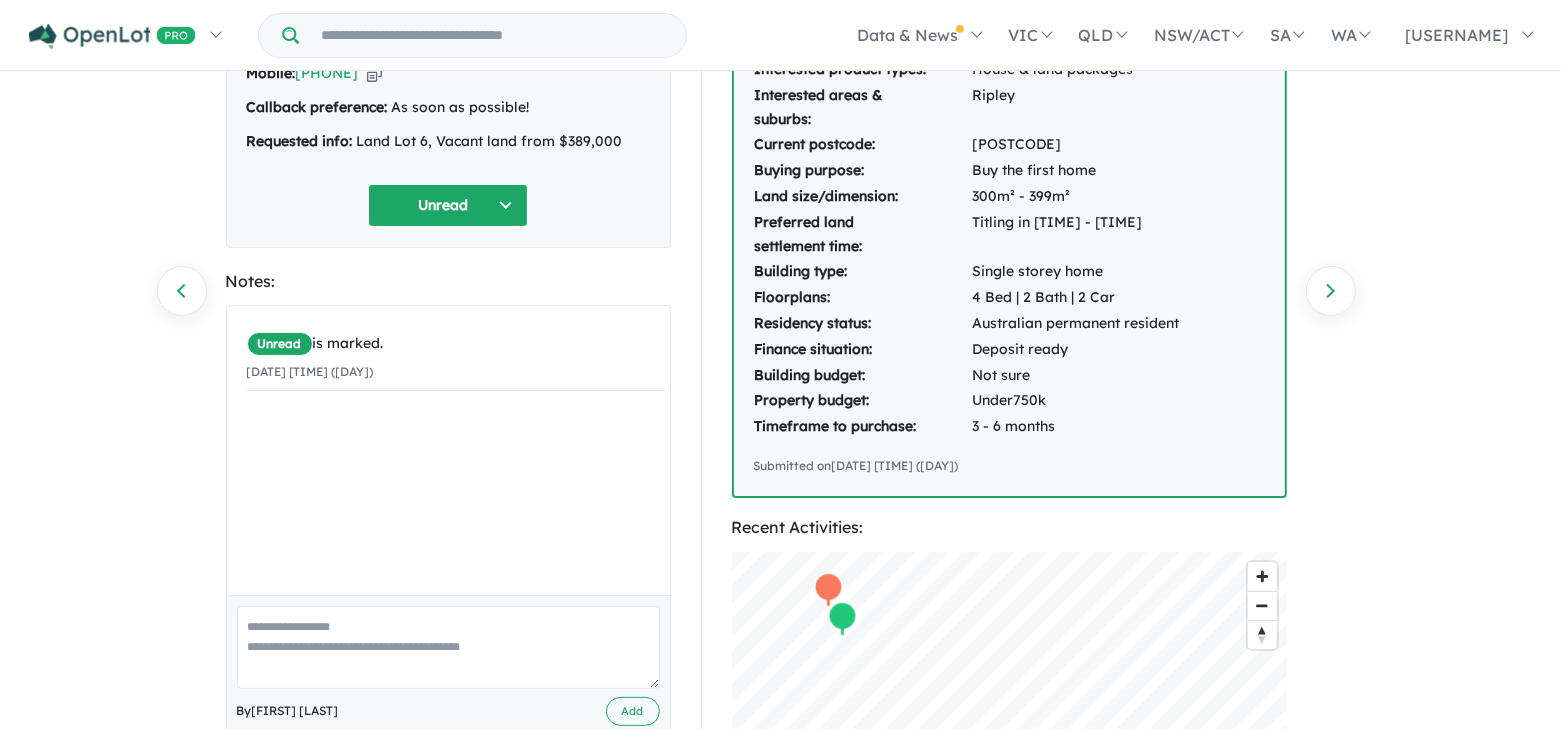 scroll, scrollTop: 0, scrollLeft: 0, axis: both 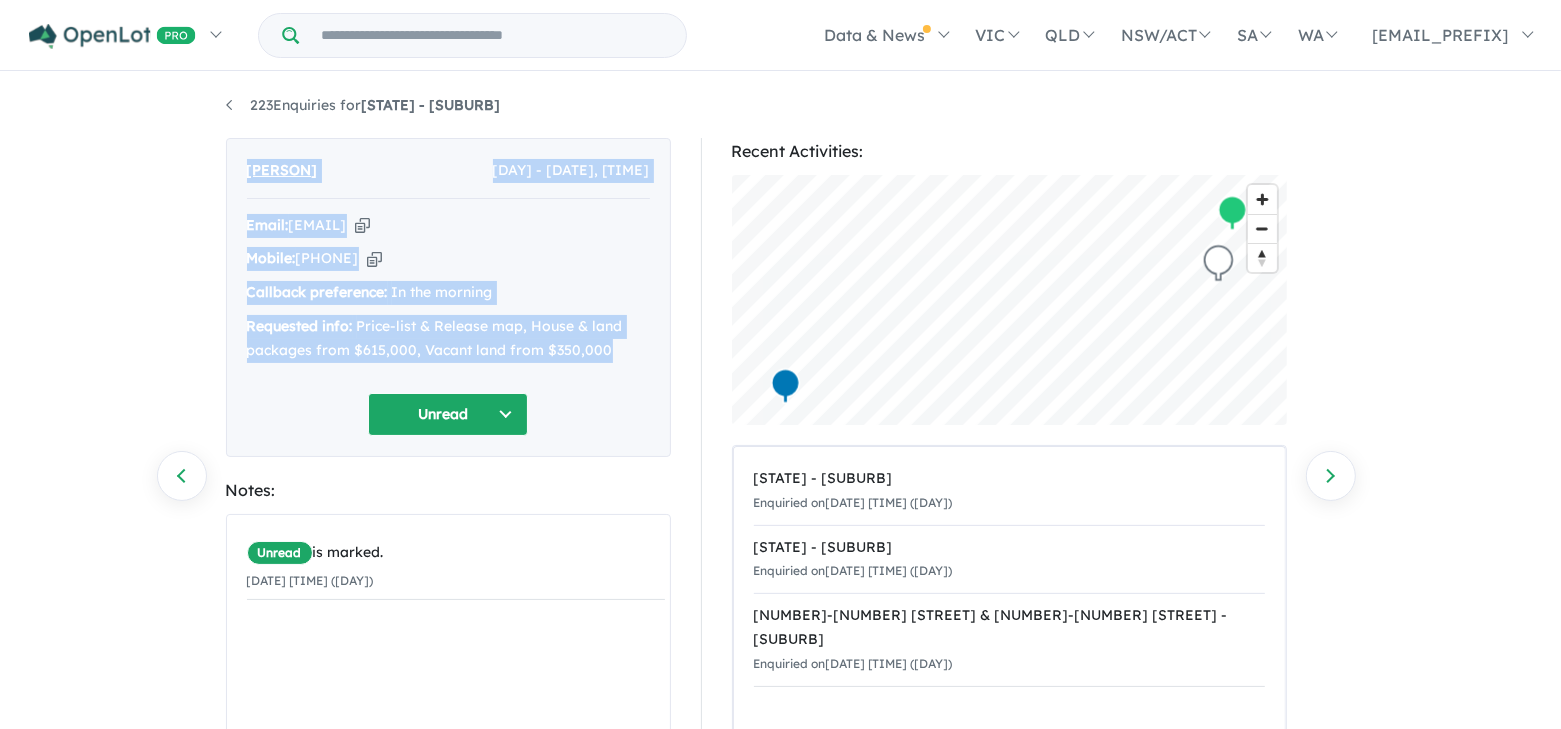 drag, startPoint x: 238, startPoint y: 165, endPoint x: 634, endPoint y: 356, distance: 439.65555 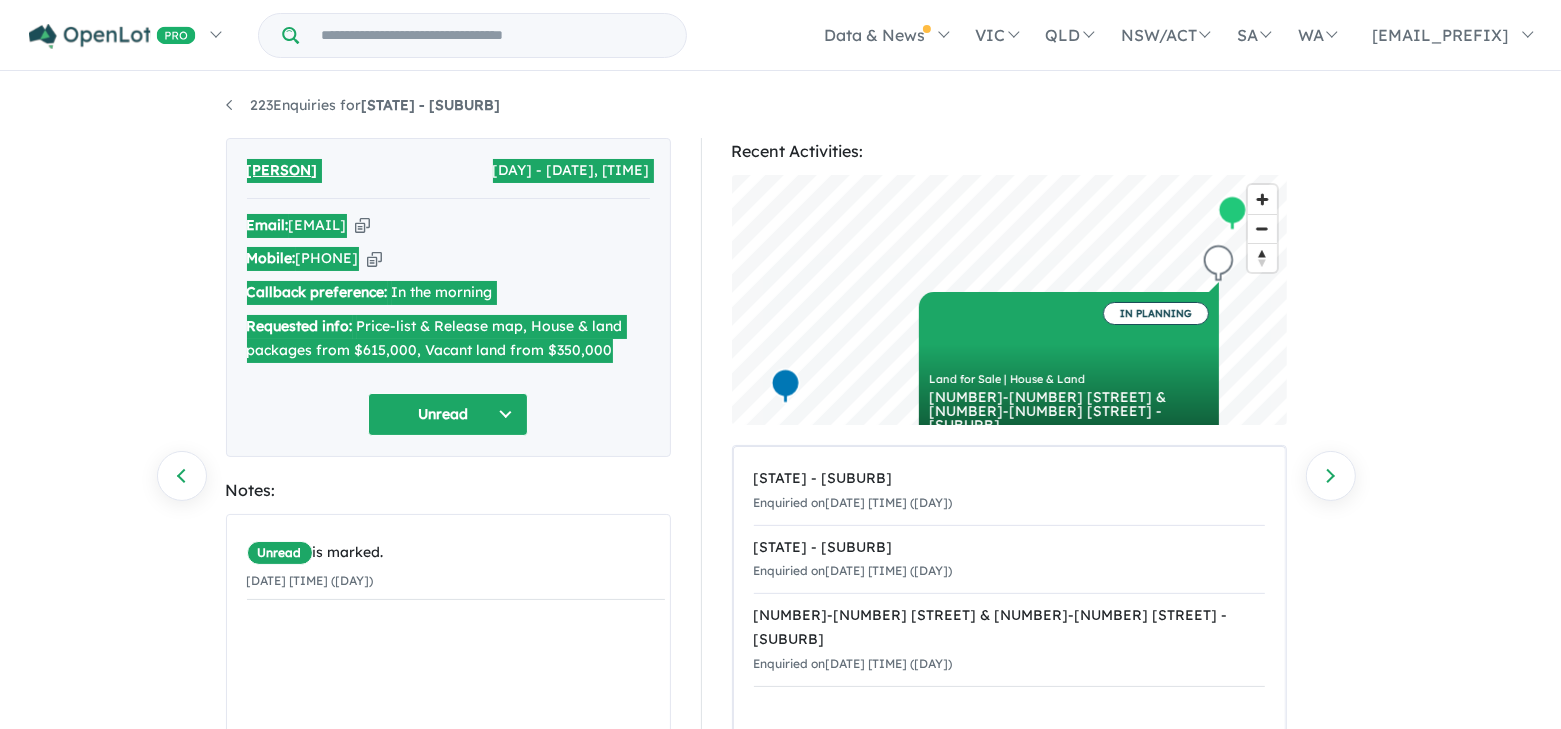 scroll, scrollTop: 0, scrollLeft: 0, axis: both 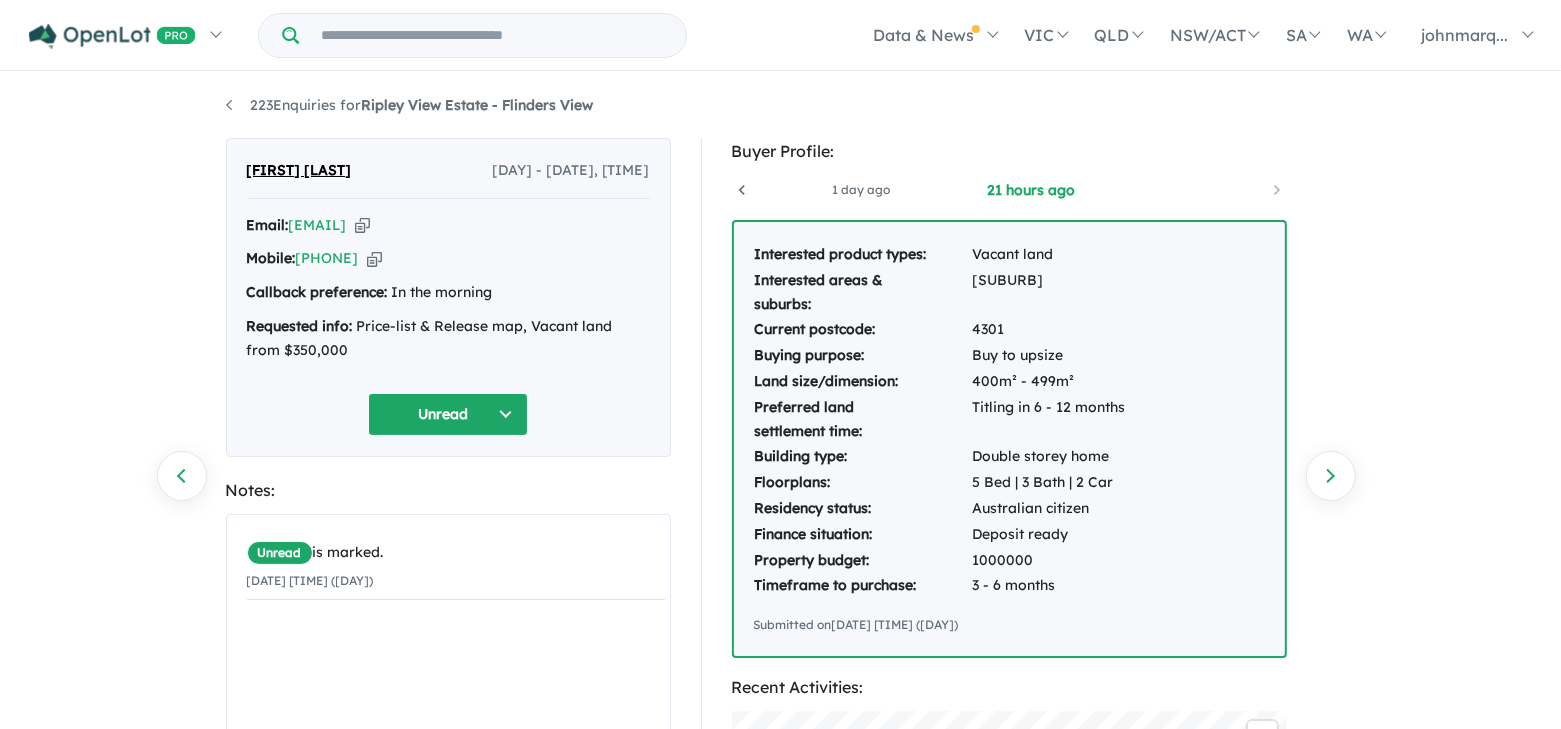 click at bounding box center [362, 225] 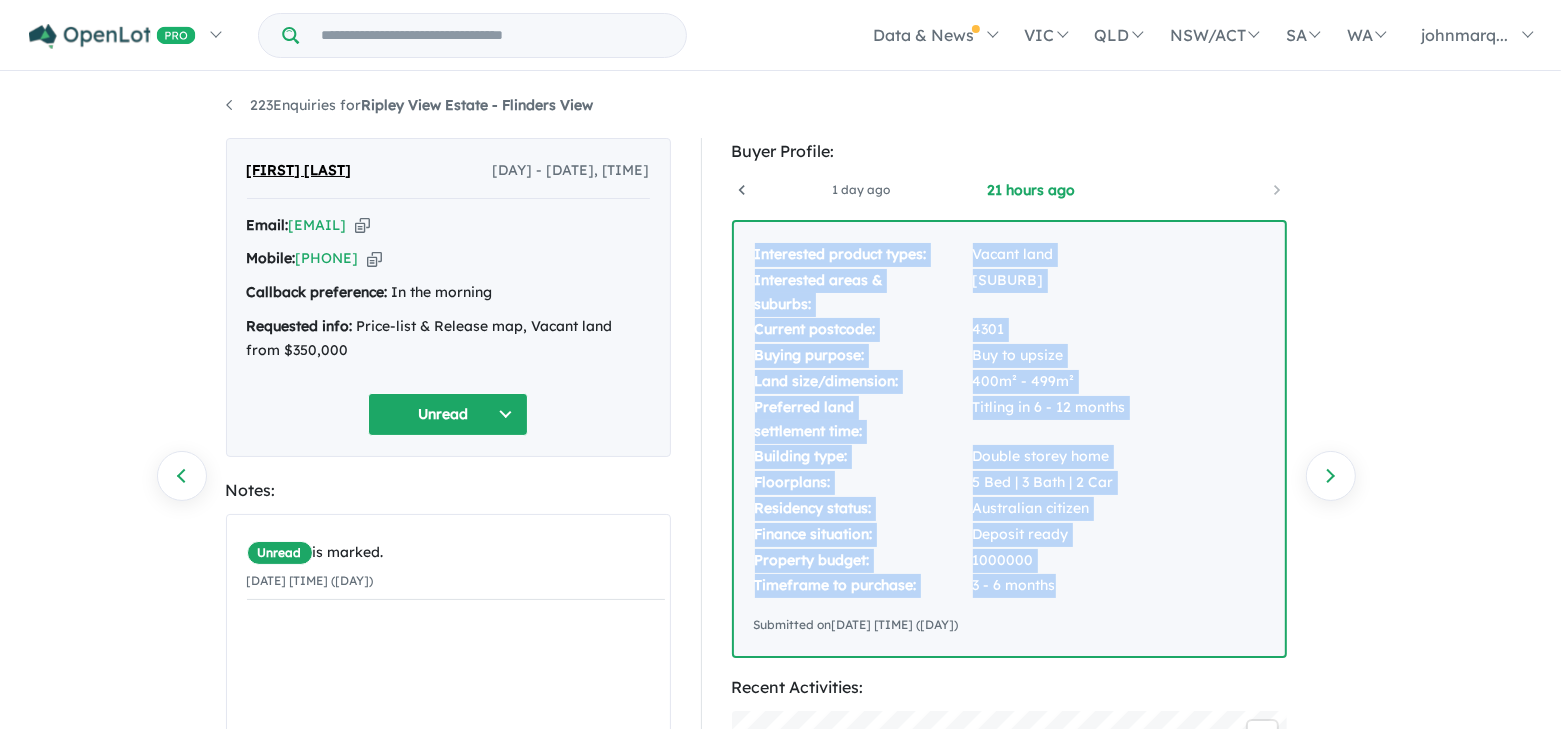 drag, startPoint x: 753, startPoint y: 255, endPoint x: 1059, endPoint y: 583, distance: 448.57553 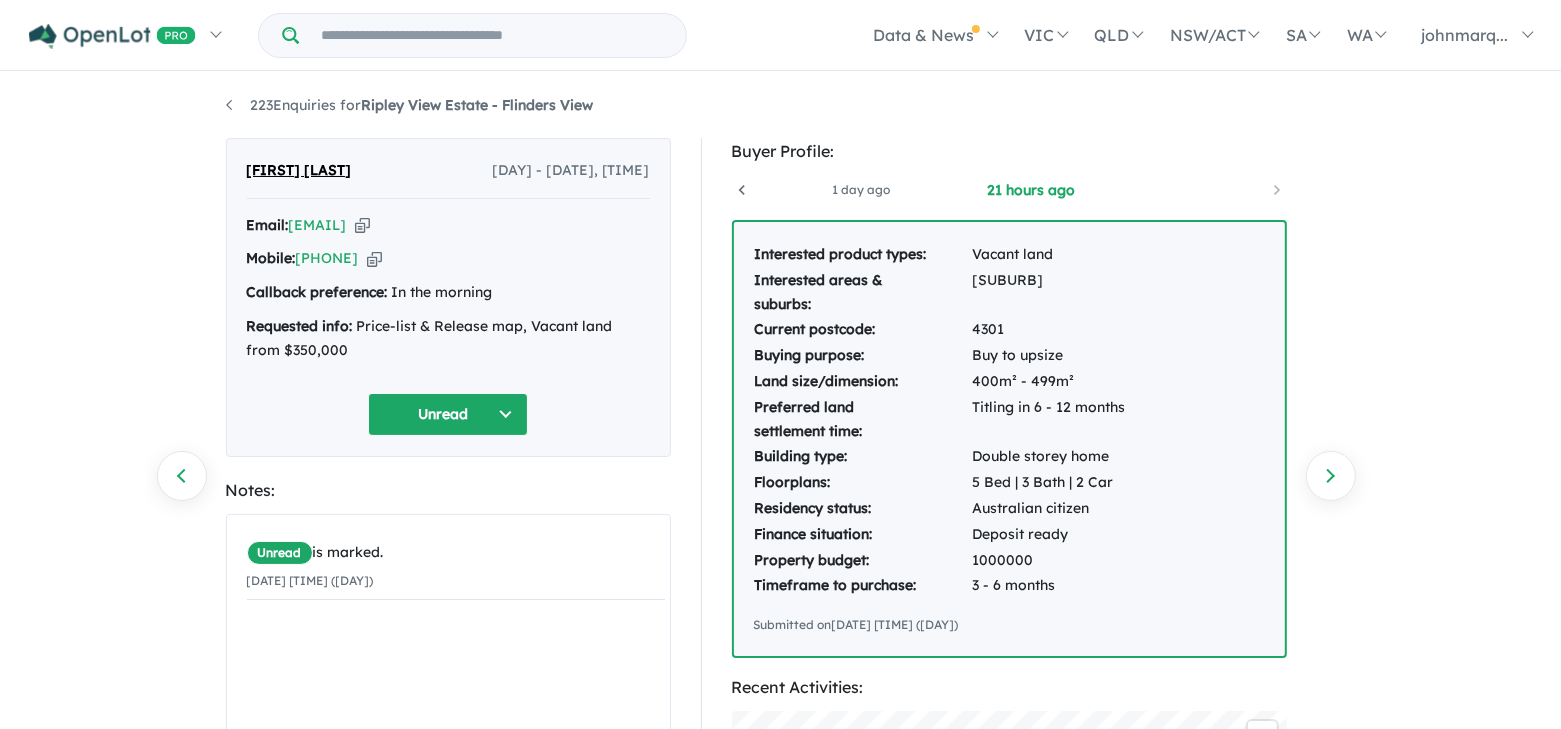 click on "[NUMBER] Enquiries for [ESTATE_NAME] - [SUBURB] Previous enquiry Next enquiry [FIRST] [LAST] [DAY] - [DATE], [TIME] Email: [EMAIL] Copied! Mobile: [PHONE] Copied! Callback preference: In the morning Requested info: Price-list & Release map, Vacant land from [PRICE] Unread Notes: Unread is marked. [DATE] [TIME] ([DAY]) By [FIRST] [LAST] Add Buyer Profile: 2 days ago 1 day ago 21 hours ago Interested product types: Vacant land Interested areas & suburbs: Deebing Heights Current postcode: [POSTCODE] Buying purpose: Buy to upsize Land size/dimension: 400m² - 499m² Preferred land settlement time: Titling in 6 - 12 months Building type: Double storey home Floorplans: 5 Bed | 3 Bath | 2 Car Residency status: Australian citizen Finance situation: Deposit ready Property budget: [PRICE] Timeframe to purchase: 3 - 6 months Submitted on [DATE] [TIME] ([DAY]) Recent Activities: © Mapbox © OpenStreetMap Improve this map ForestBrook Estate - Collingwood Park" at bounding box center [780, 403] 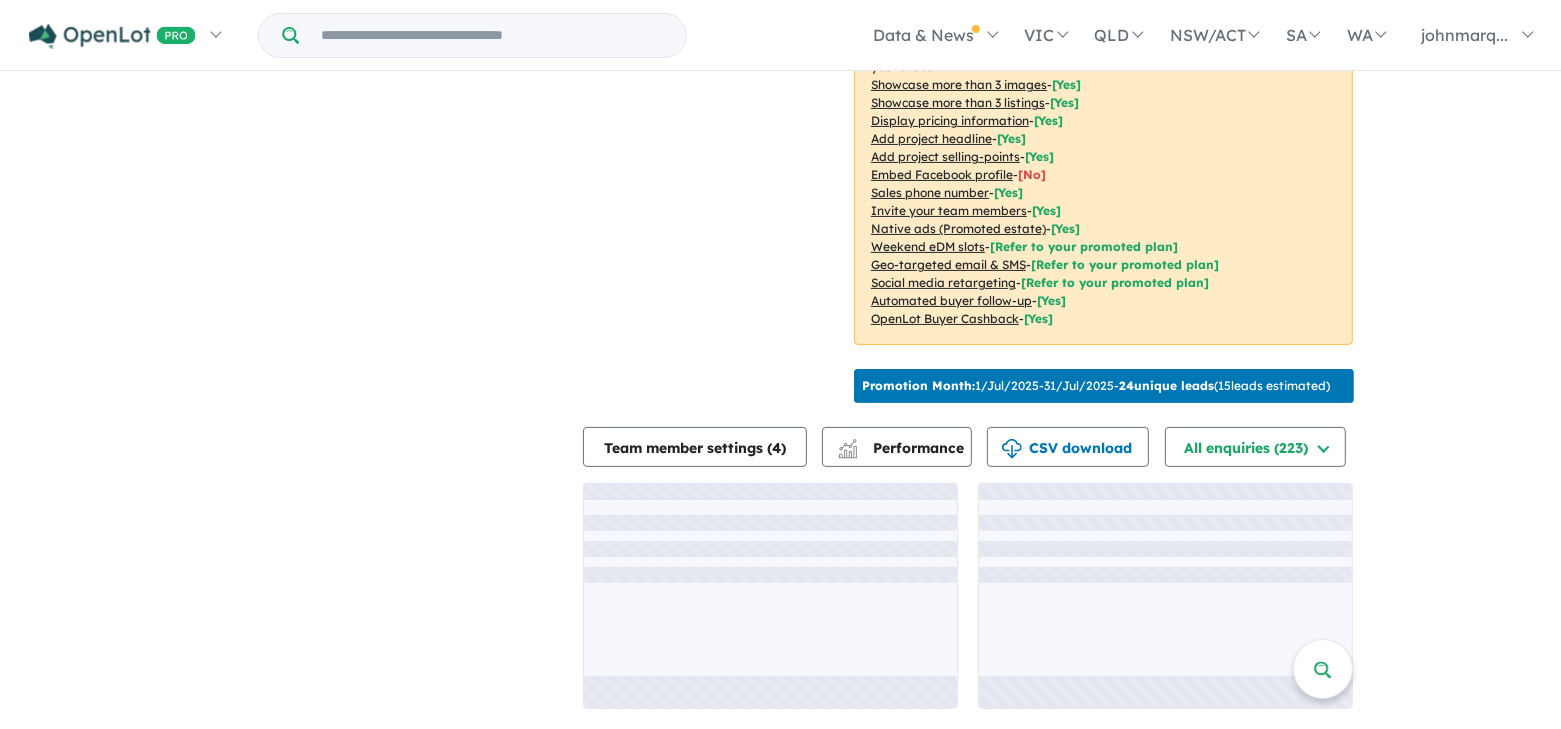 scroll, scrollTop: 3, scrollLeft: 0, axis: vertical 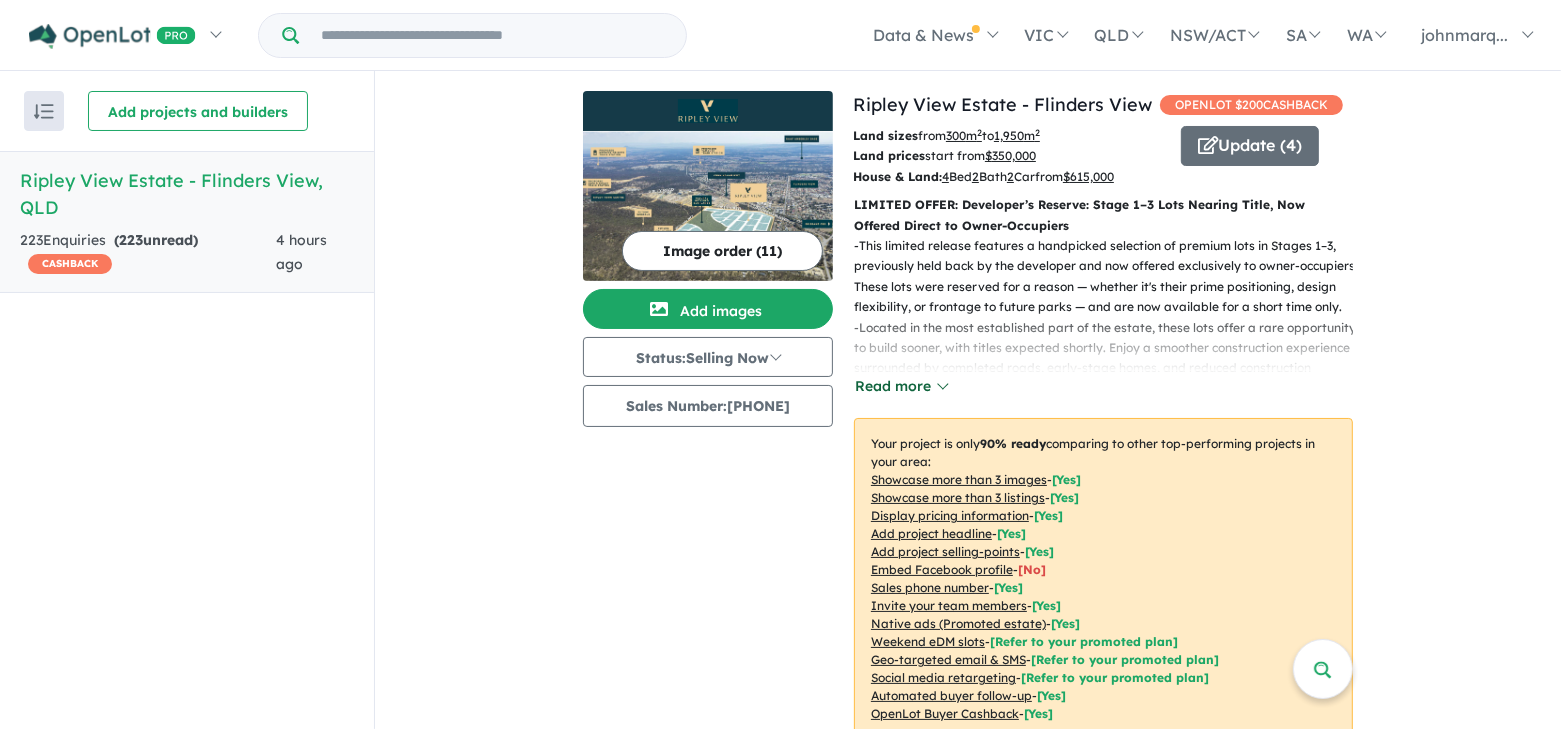 click on "Read more" at bounding box center (901, 386) 